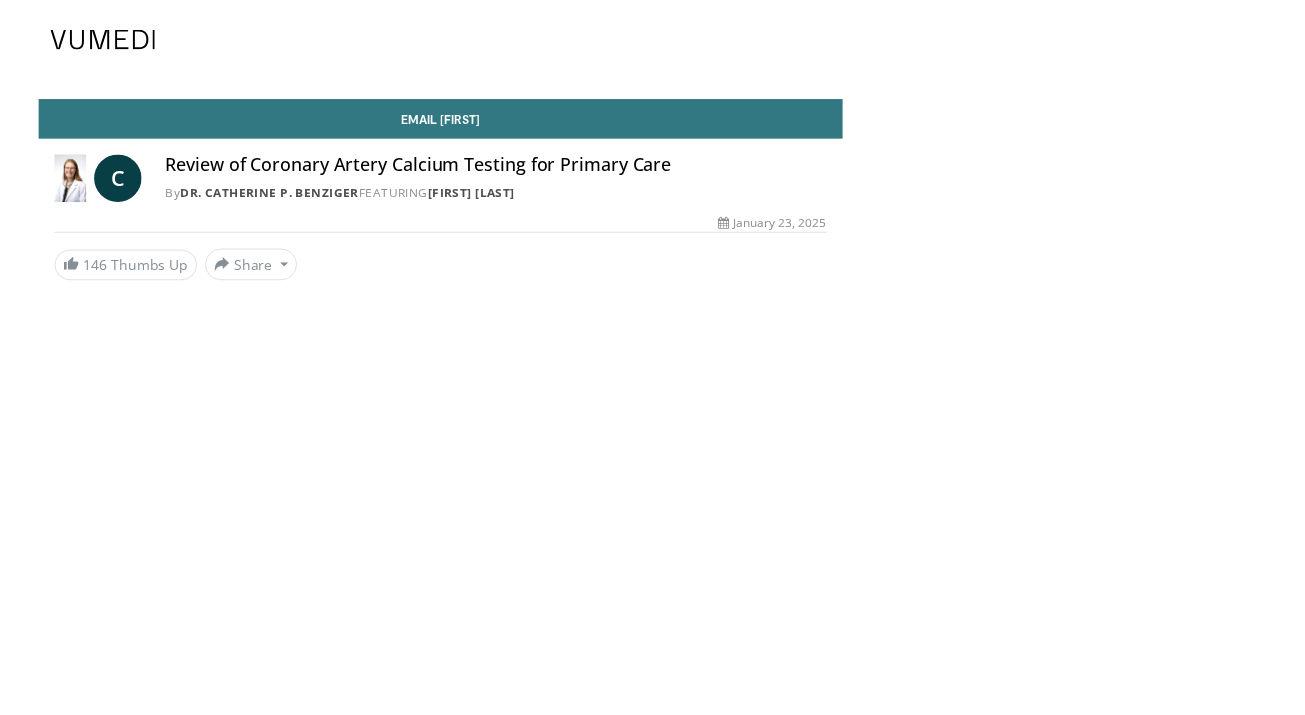 scroll, scrollTop: 0, scrollLeft: 0, axis: both 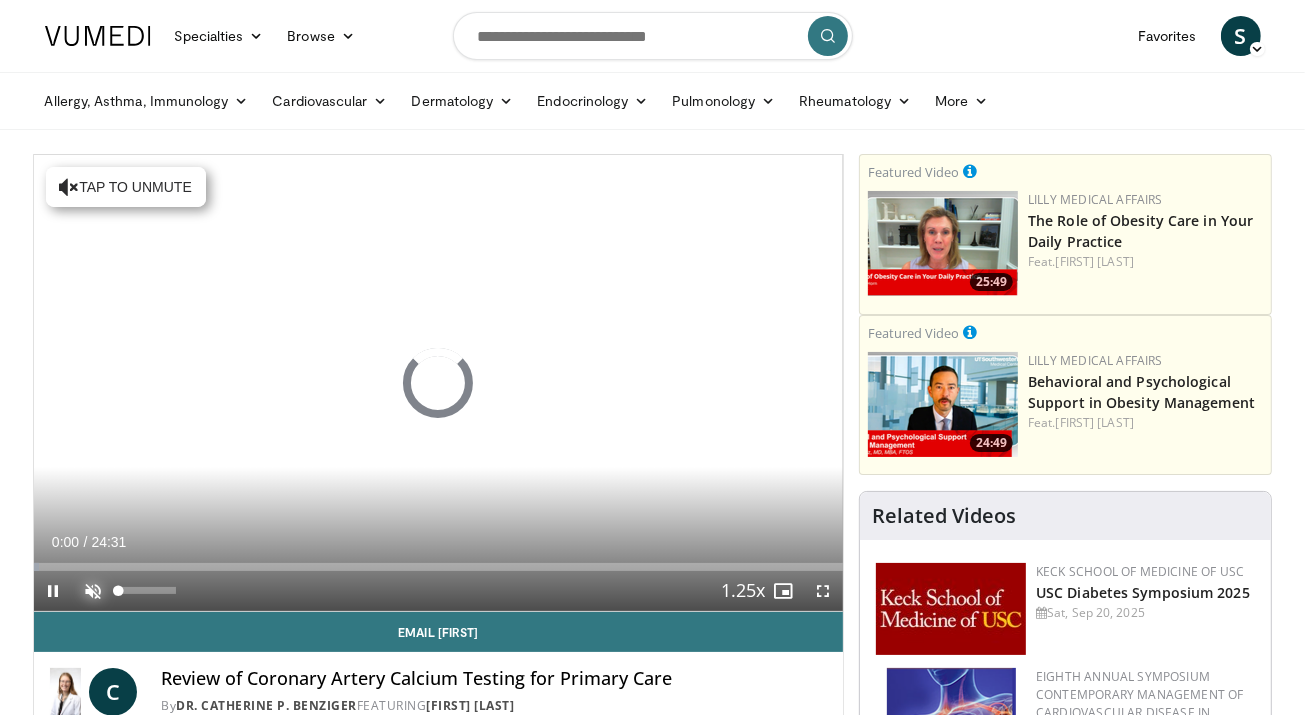 click at bounding box center [94, 591] 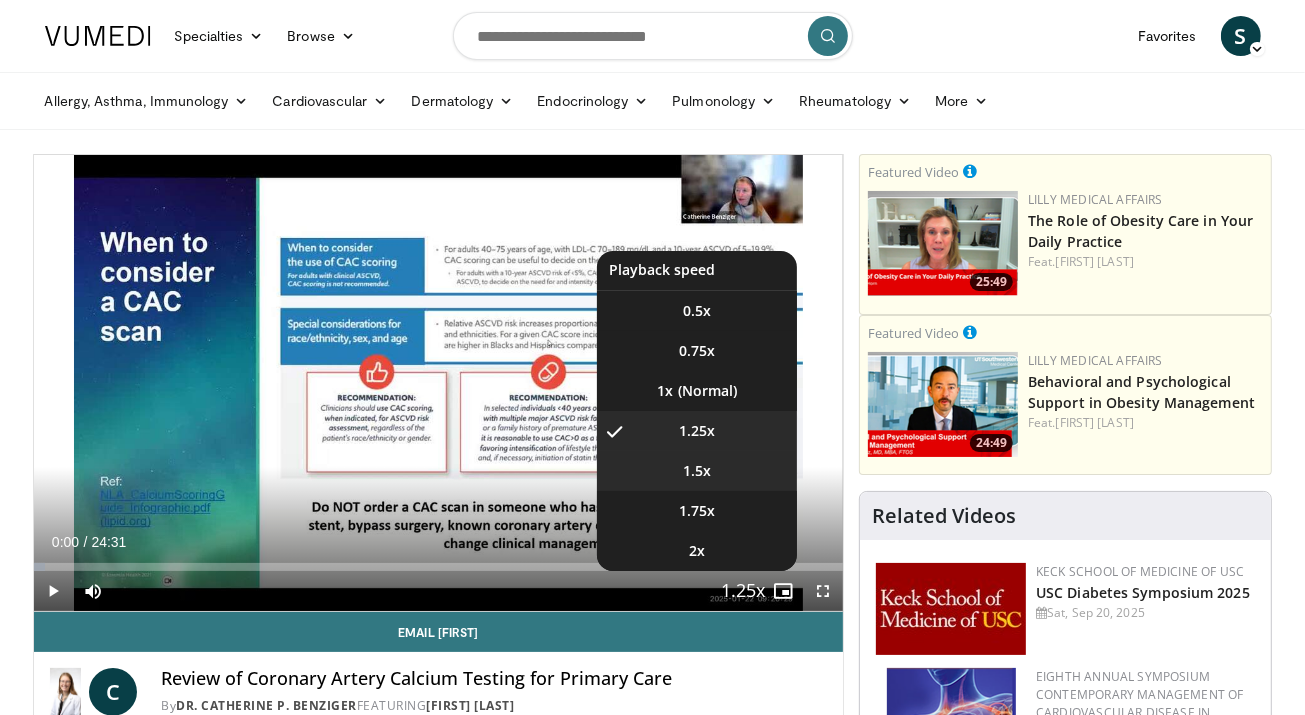 click on "1.5x" at bounding box center (697, 471) 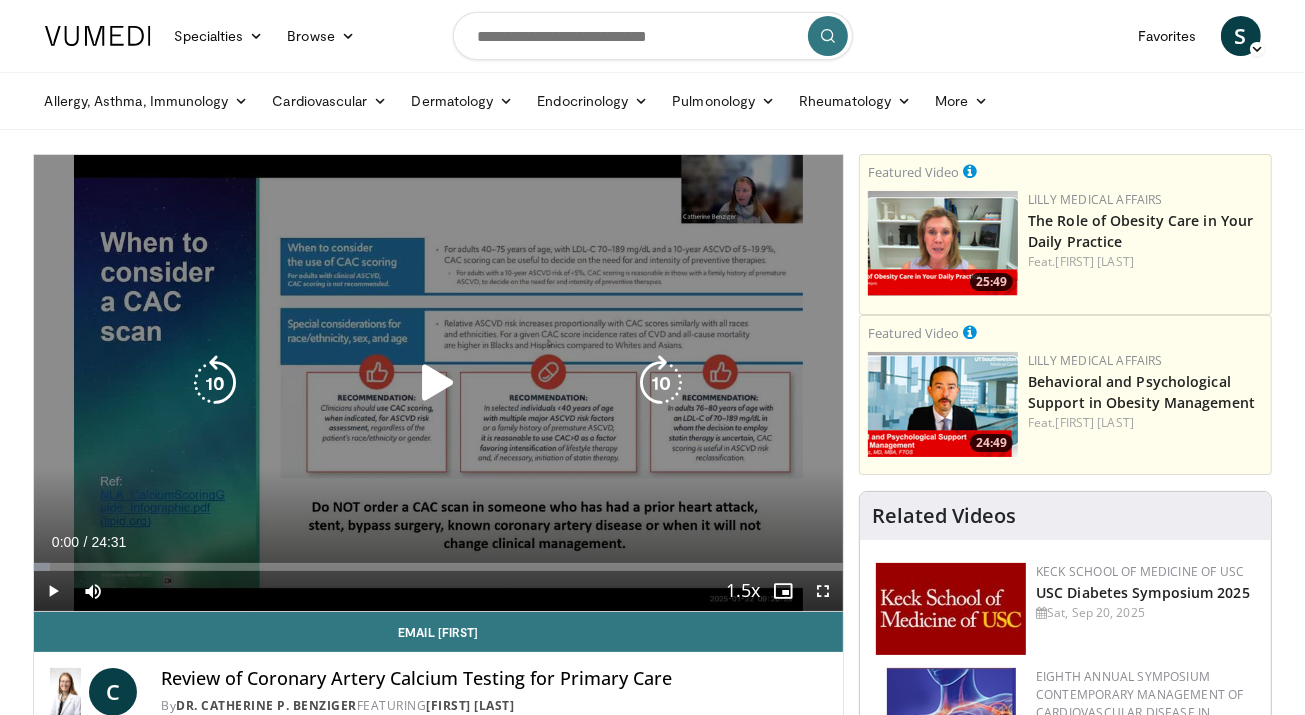 click at bounding box center (438, 383) 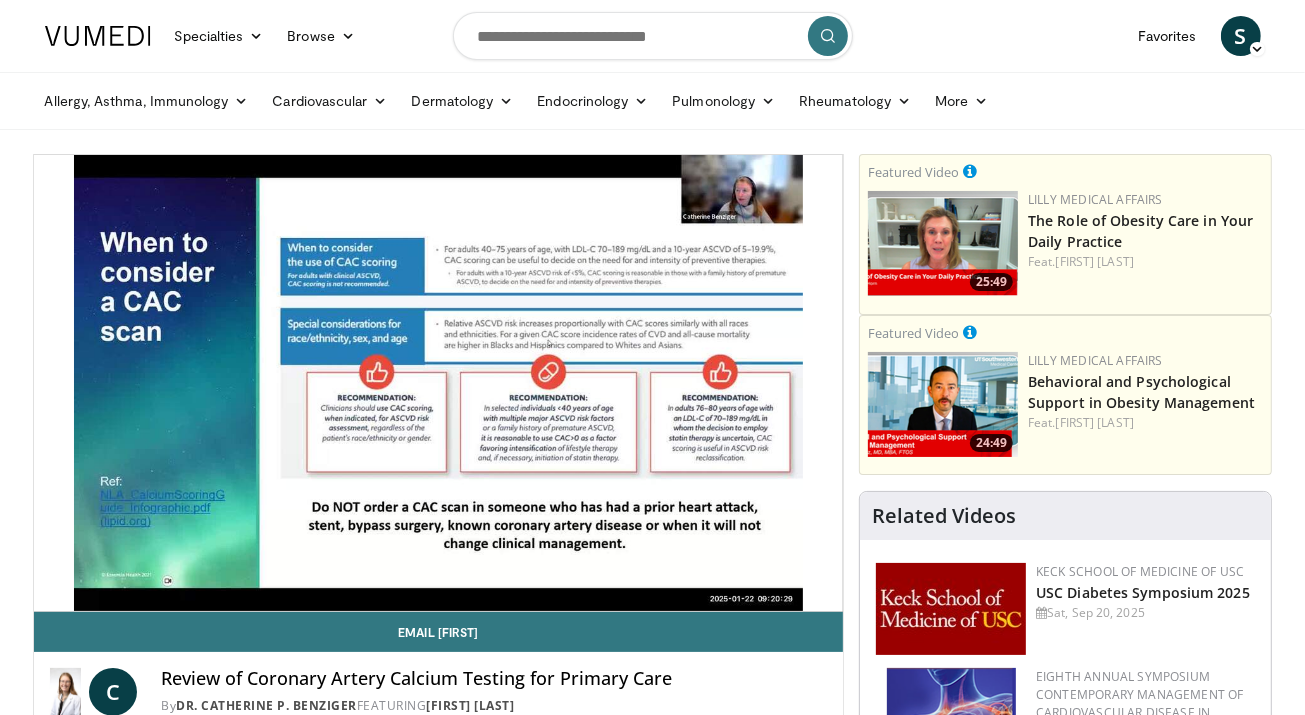 type 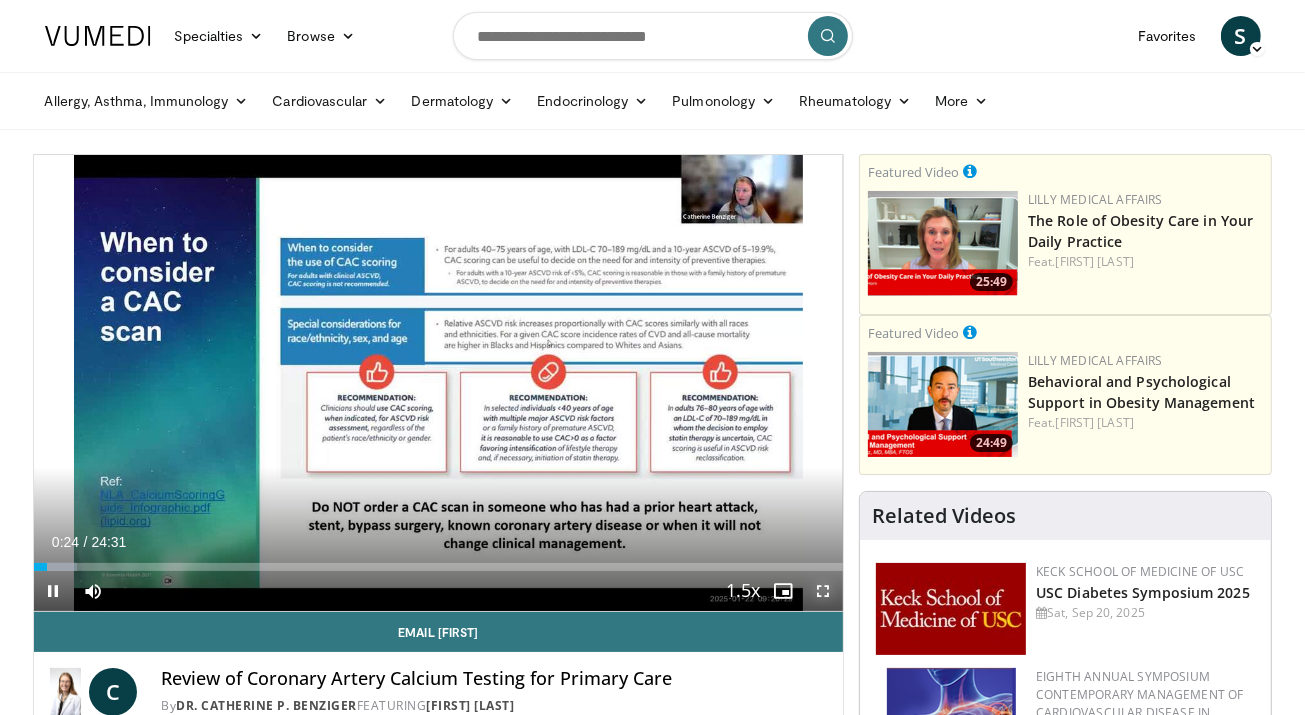 click at bounding box center (823, 591) 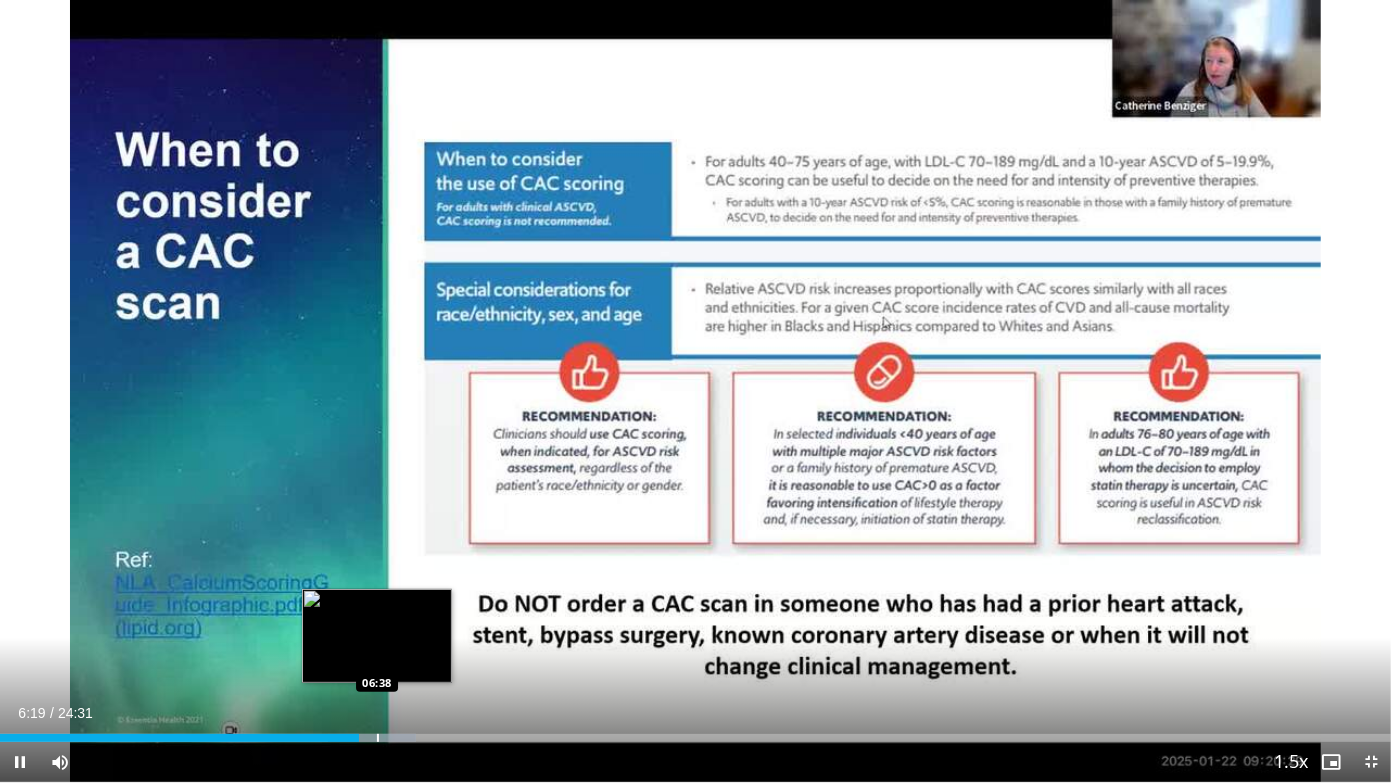click at bounding box center [378, 738] 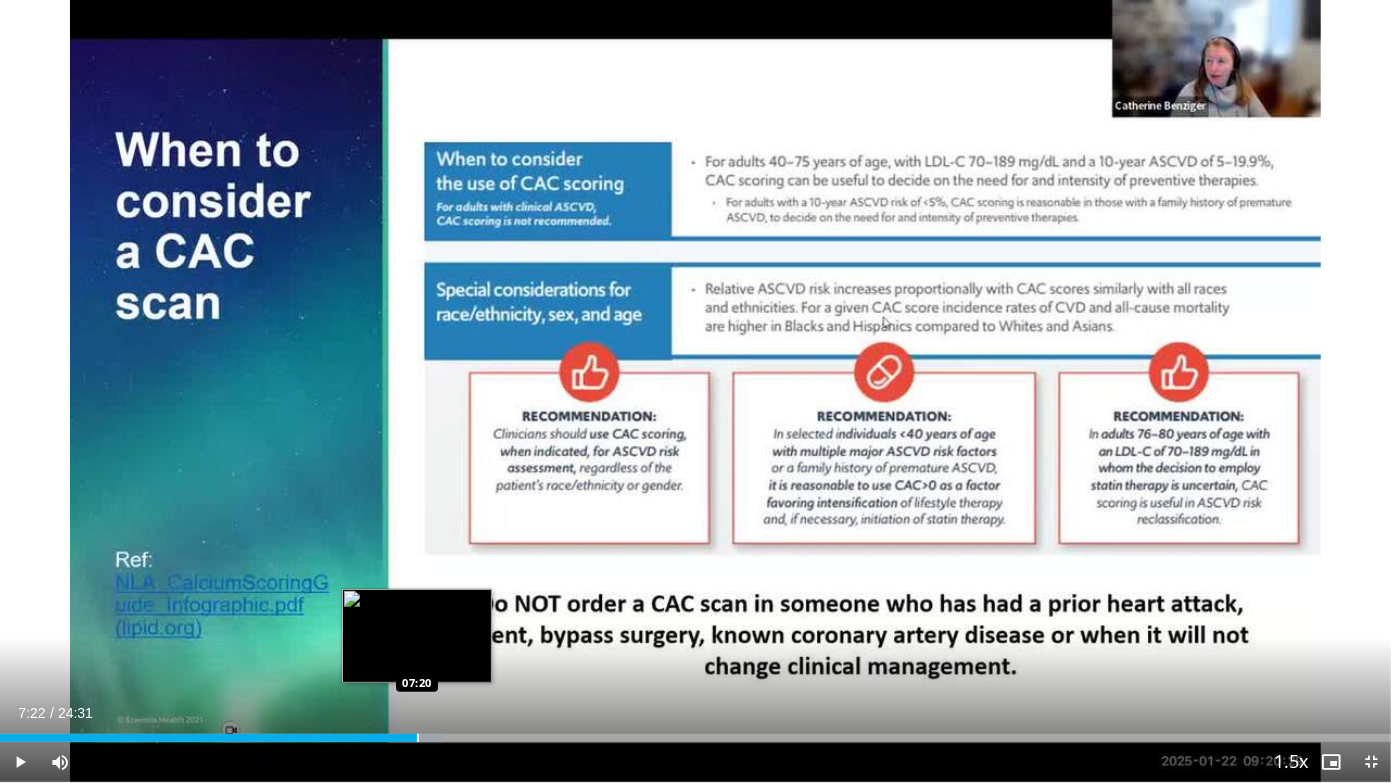 click at bounding box center (418, 738) 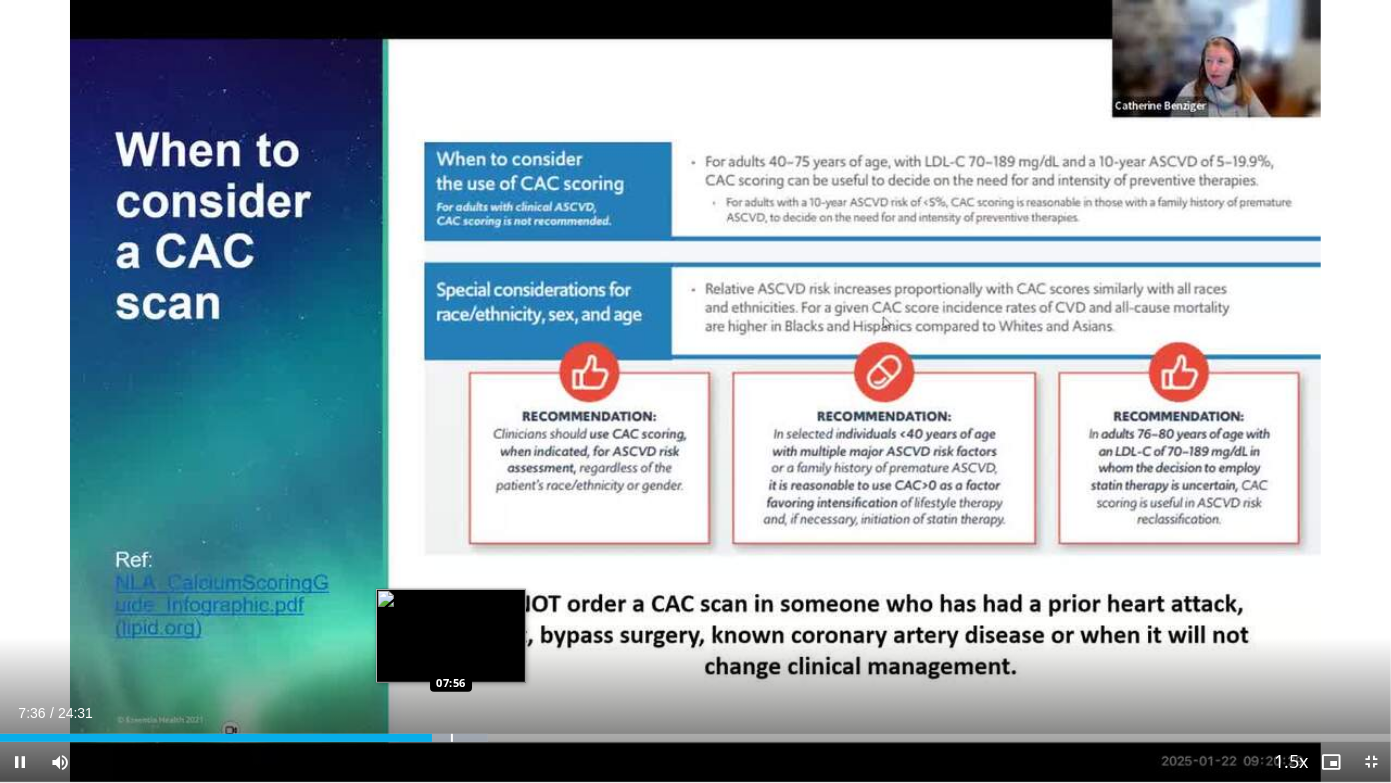 click at bounding box center [452, 738] 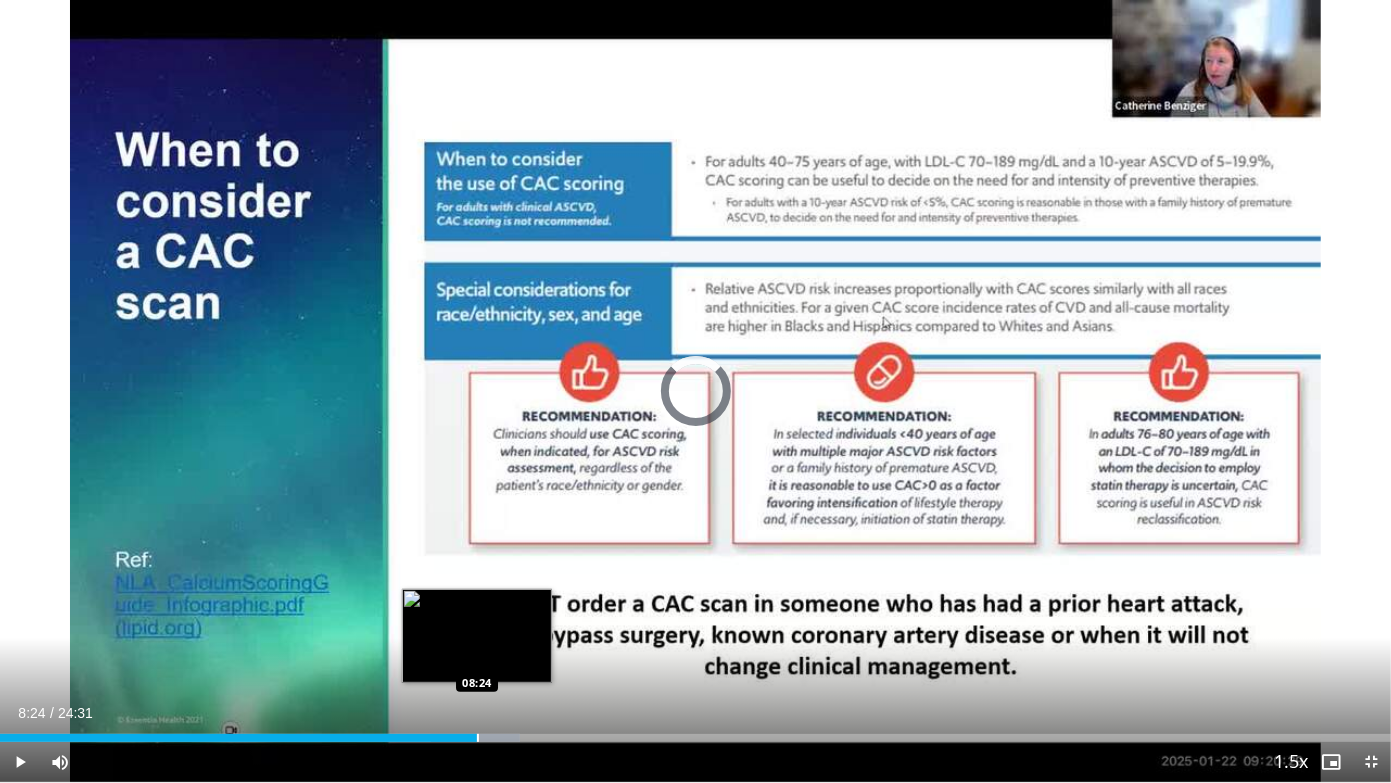 click at bounding box center (478, 738) 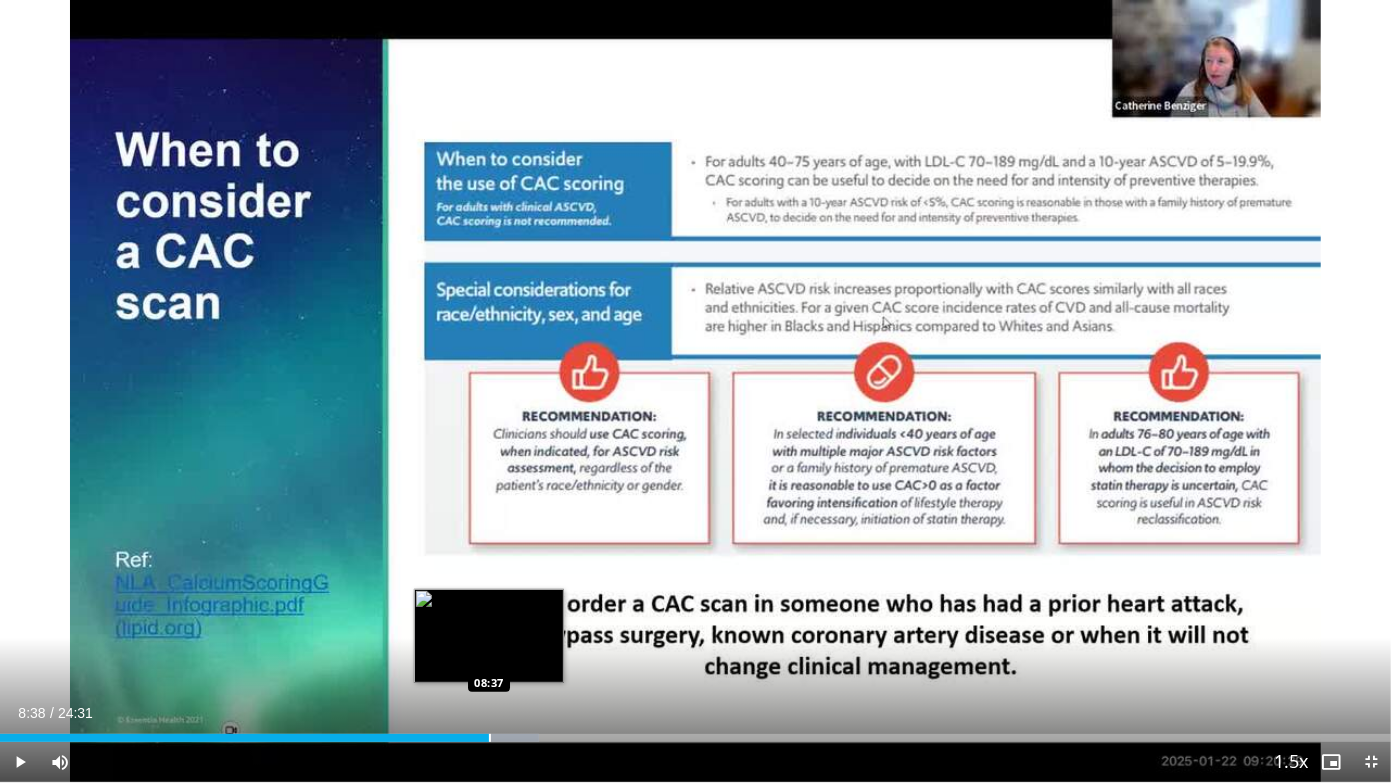 click at bounding box center (490, 738) 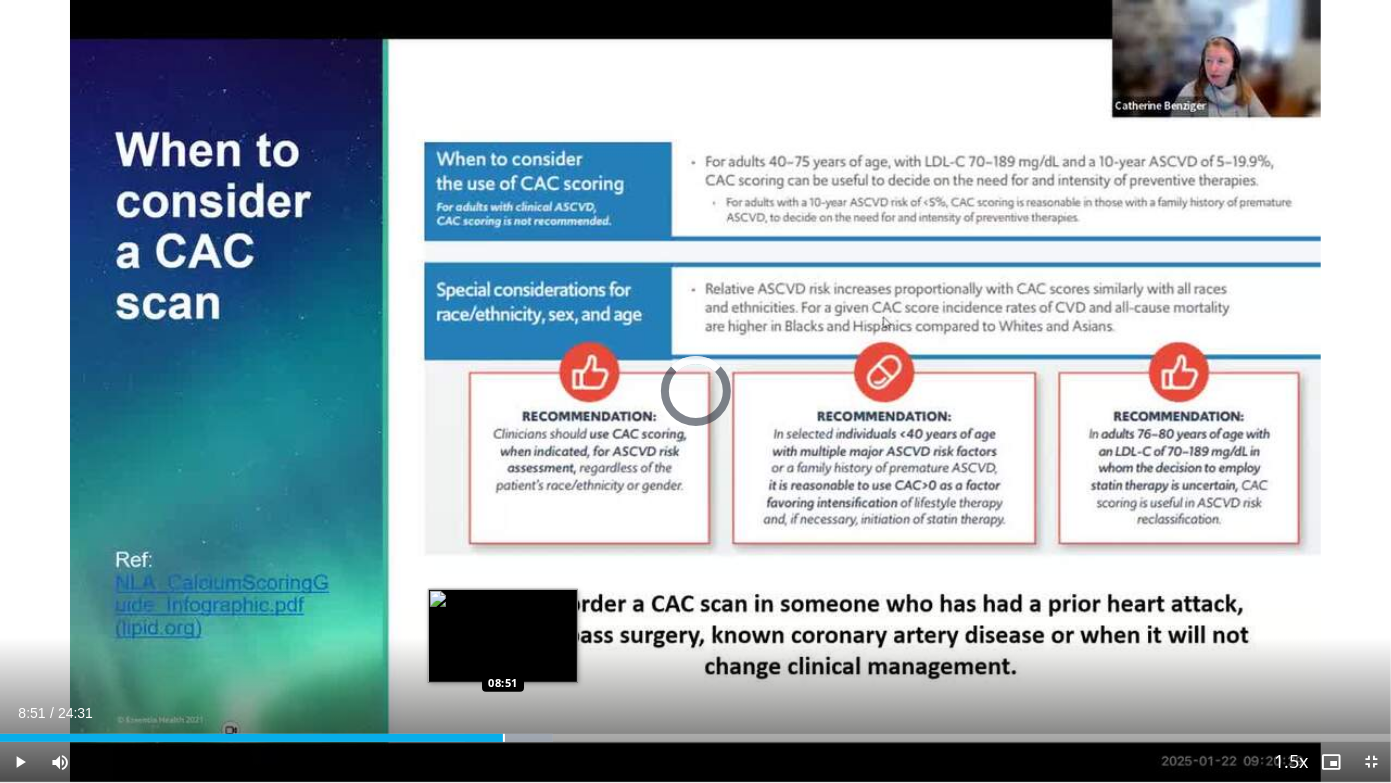 click at bounding box center [504, 738] 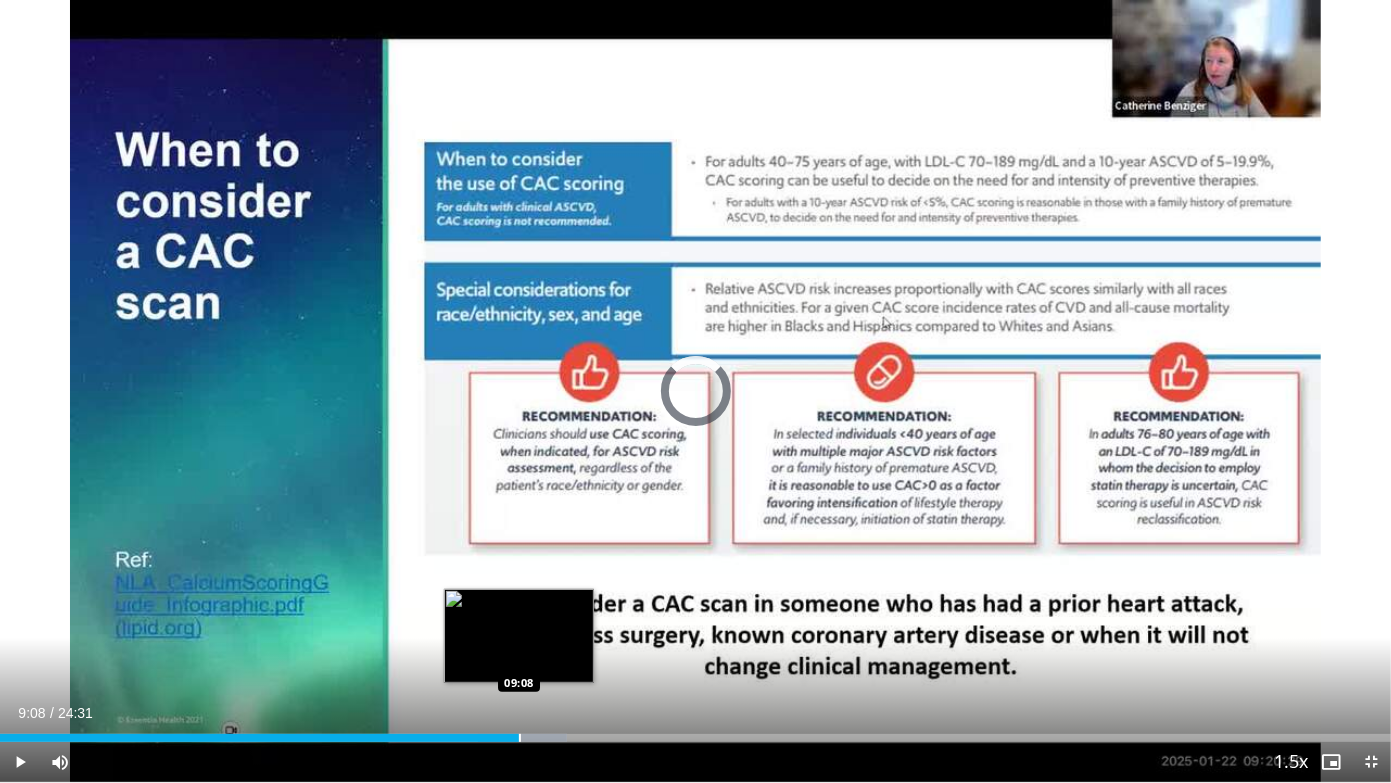 click at bounding box center [520, 738] 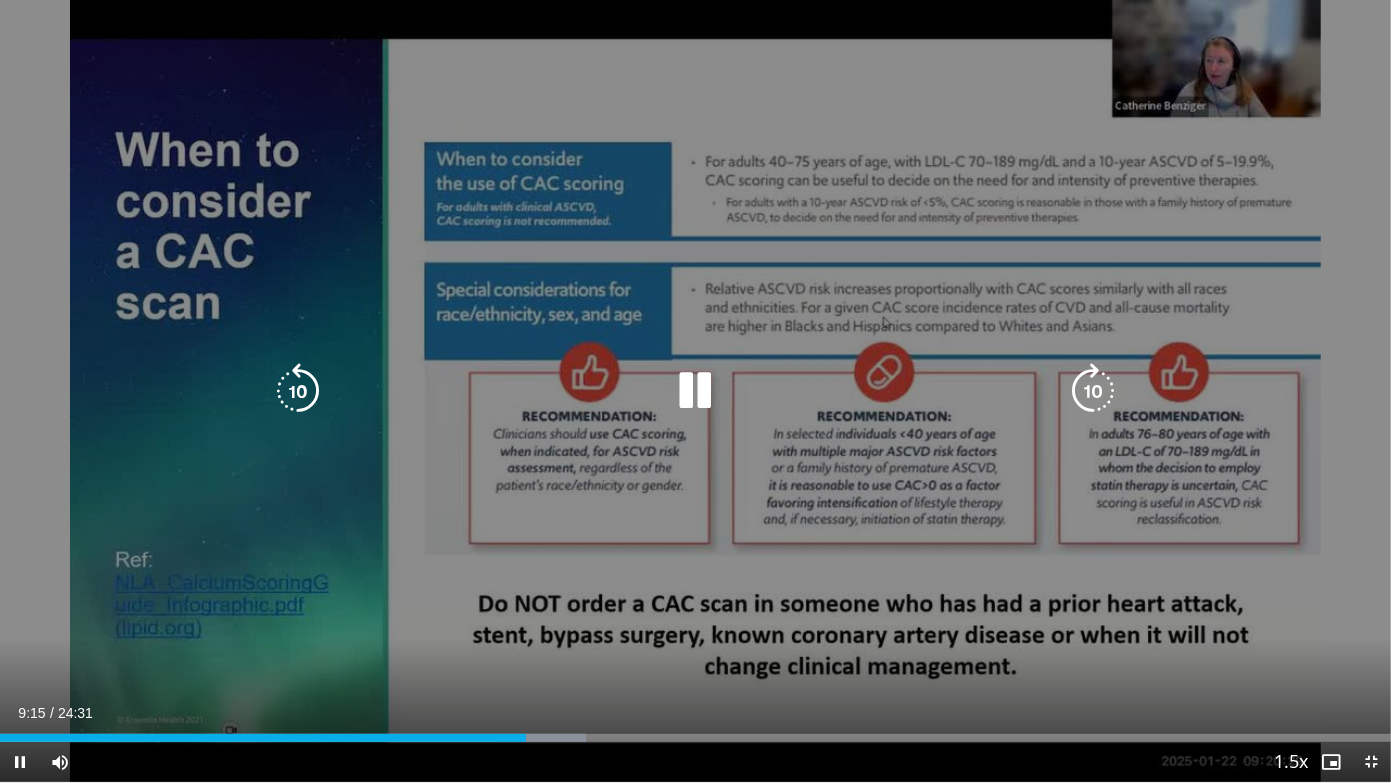 click on "10 seconds
Tap to unmute" at bounding box center (695, 391) 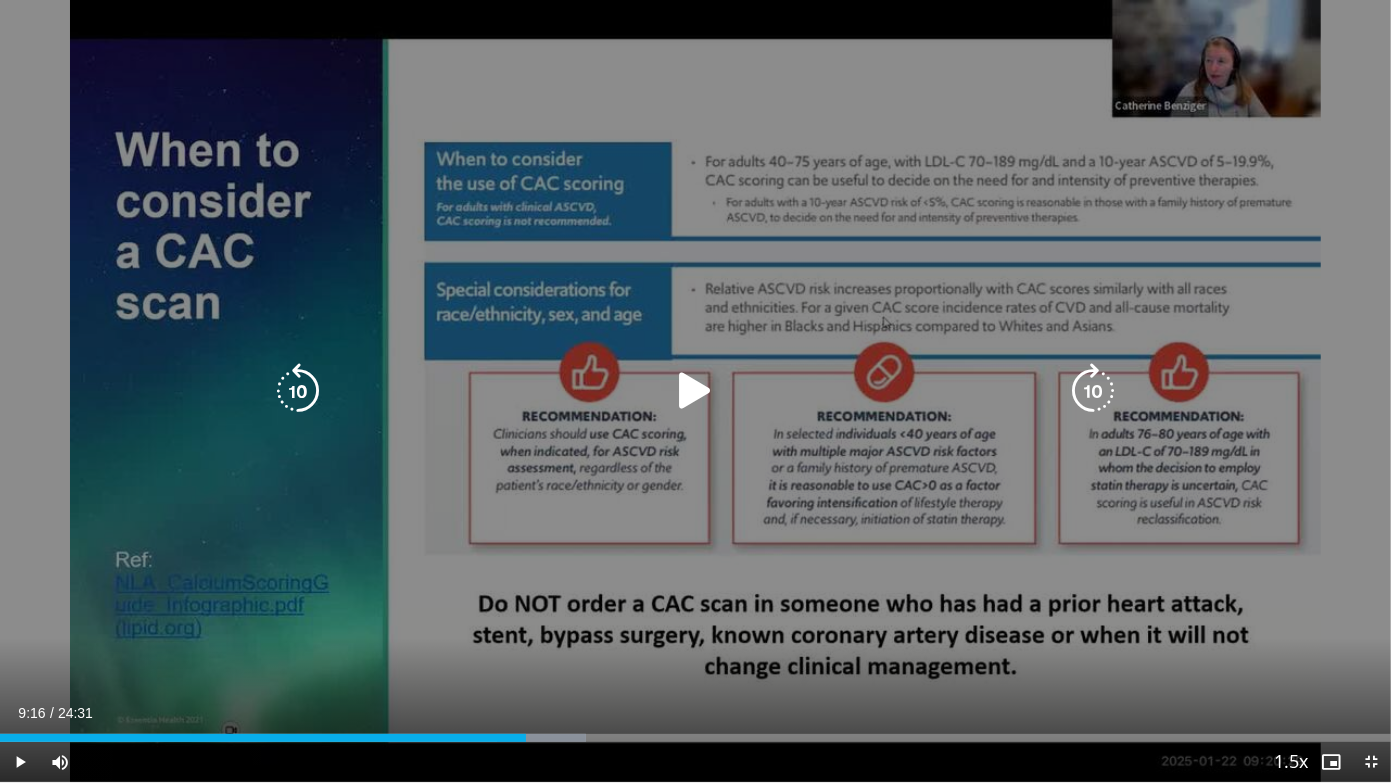 click at bounding box center [696, 391] 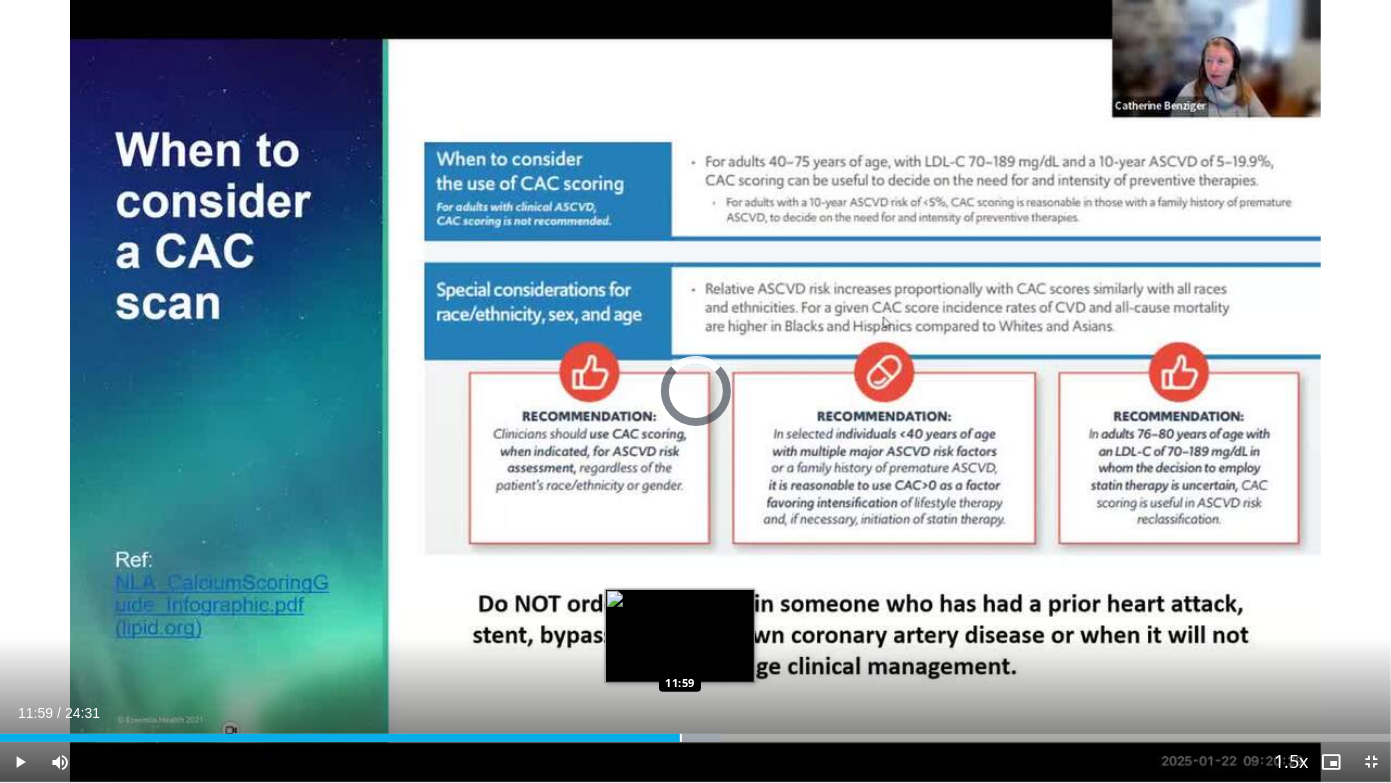 click on "Loaded :  51.92% [TIME] [TIME]" at bounding box center [695, 738] 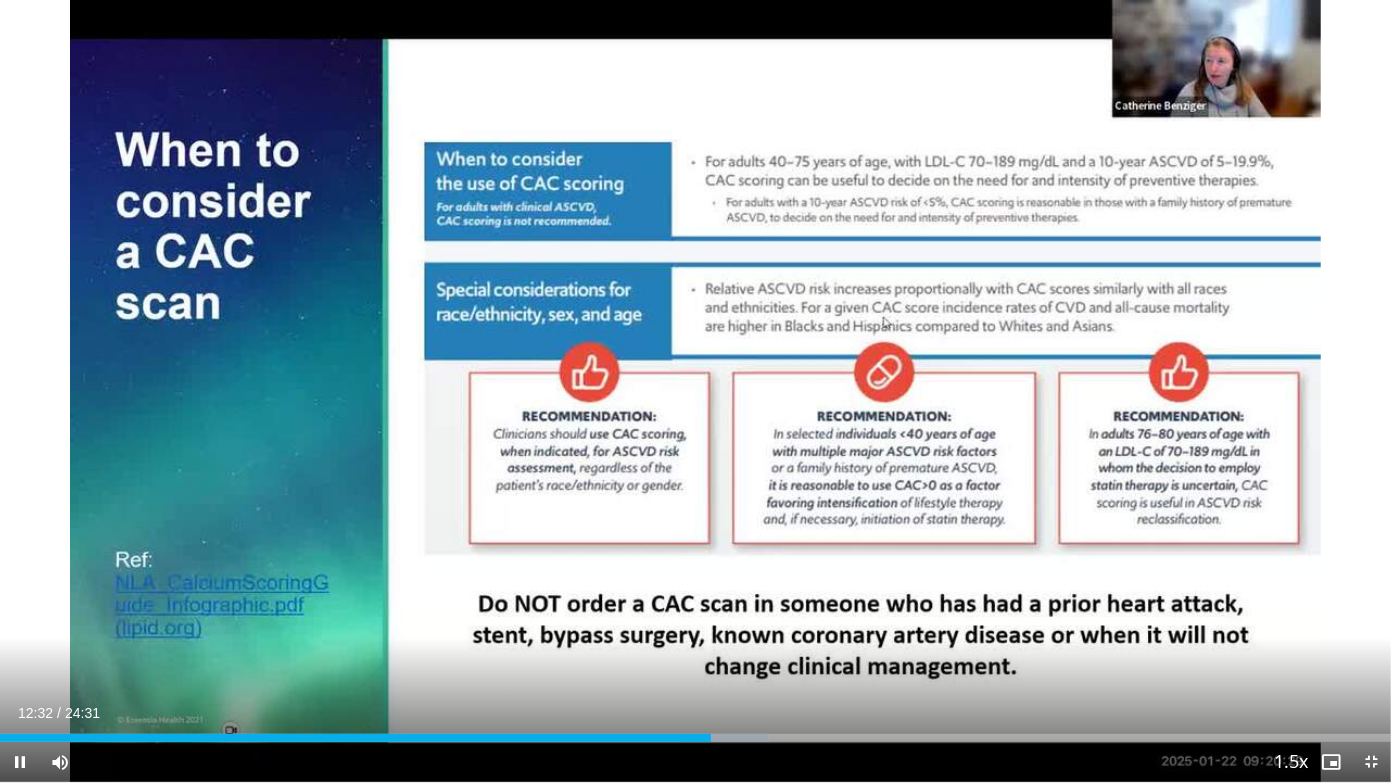 click on "Current Time  [TIME] / Duration  [TIME] Pause Skip Backward Skip Forward Mute Loaded :  55.29% [TIME] [TIME] Stream Type  LIVE Seek to live, currently behind live LIVE   1.5x Playback Rate 0.5x 0.75x 1x 1.25x 1.5x , selected 1.75x 2x Chapters Chapters Descriptions descriptions off , selected Captions captions settings , opens captions settings dialog captions off , selected Audio Track en (Main) , selected Exit Fullscreen Enable picture-in-picture mode" at bounding box center [695, 762] 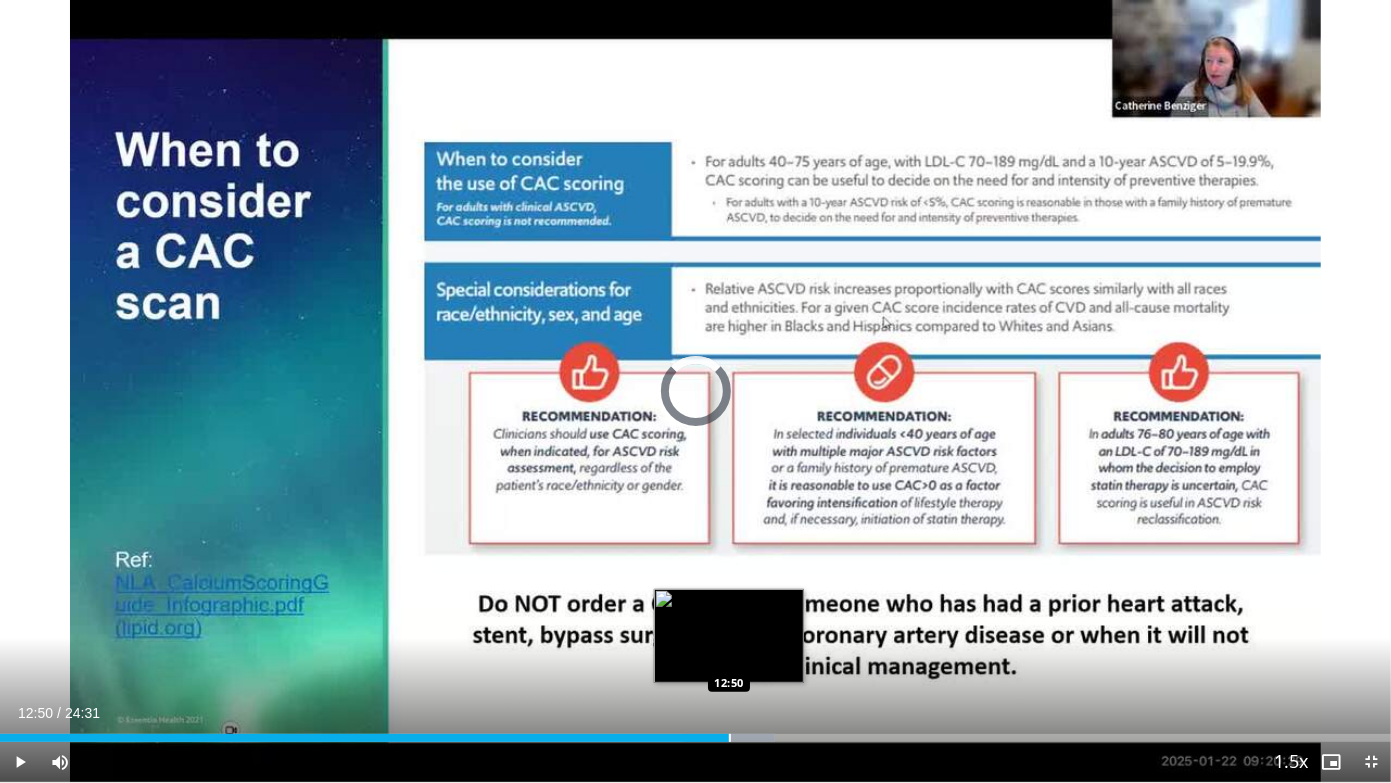 click at bounding box center (730, 738) 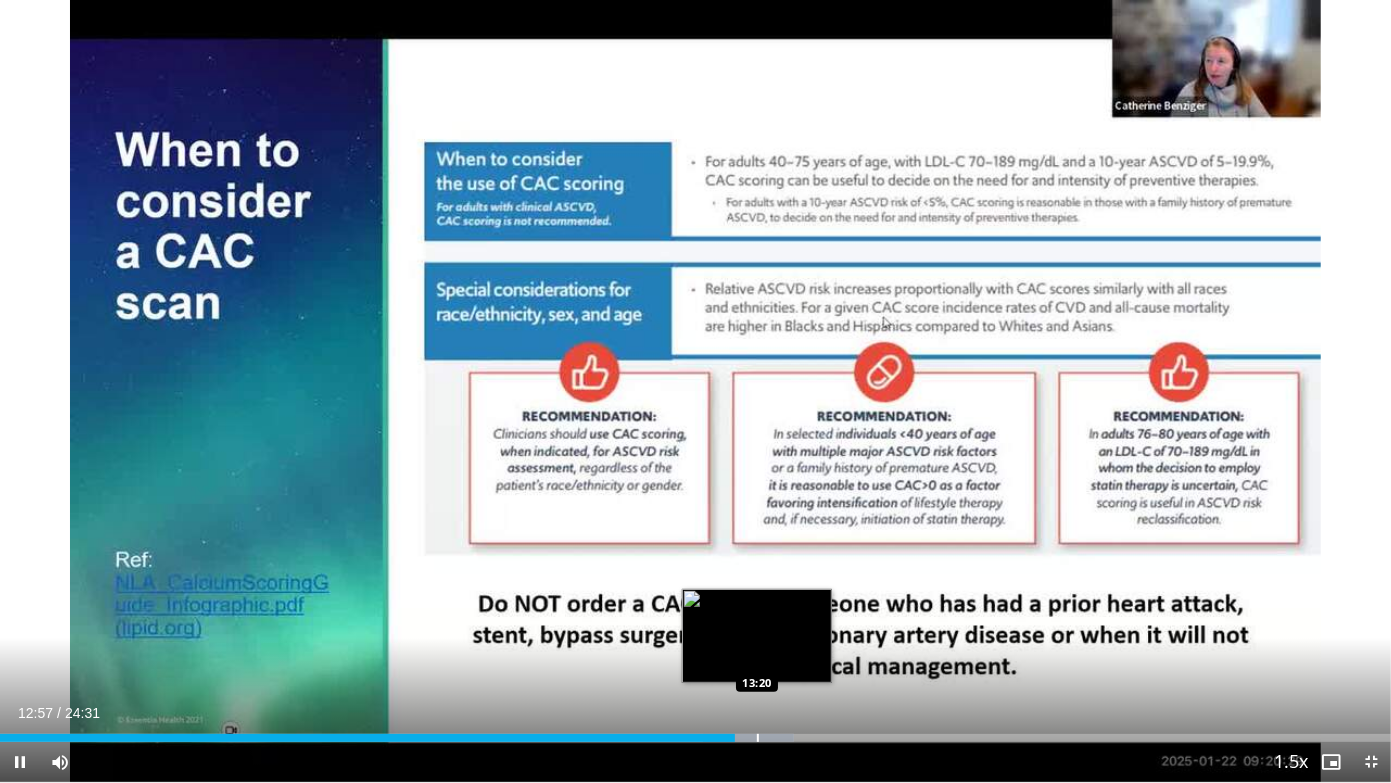 click at bounding box center [758, 738] 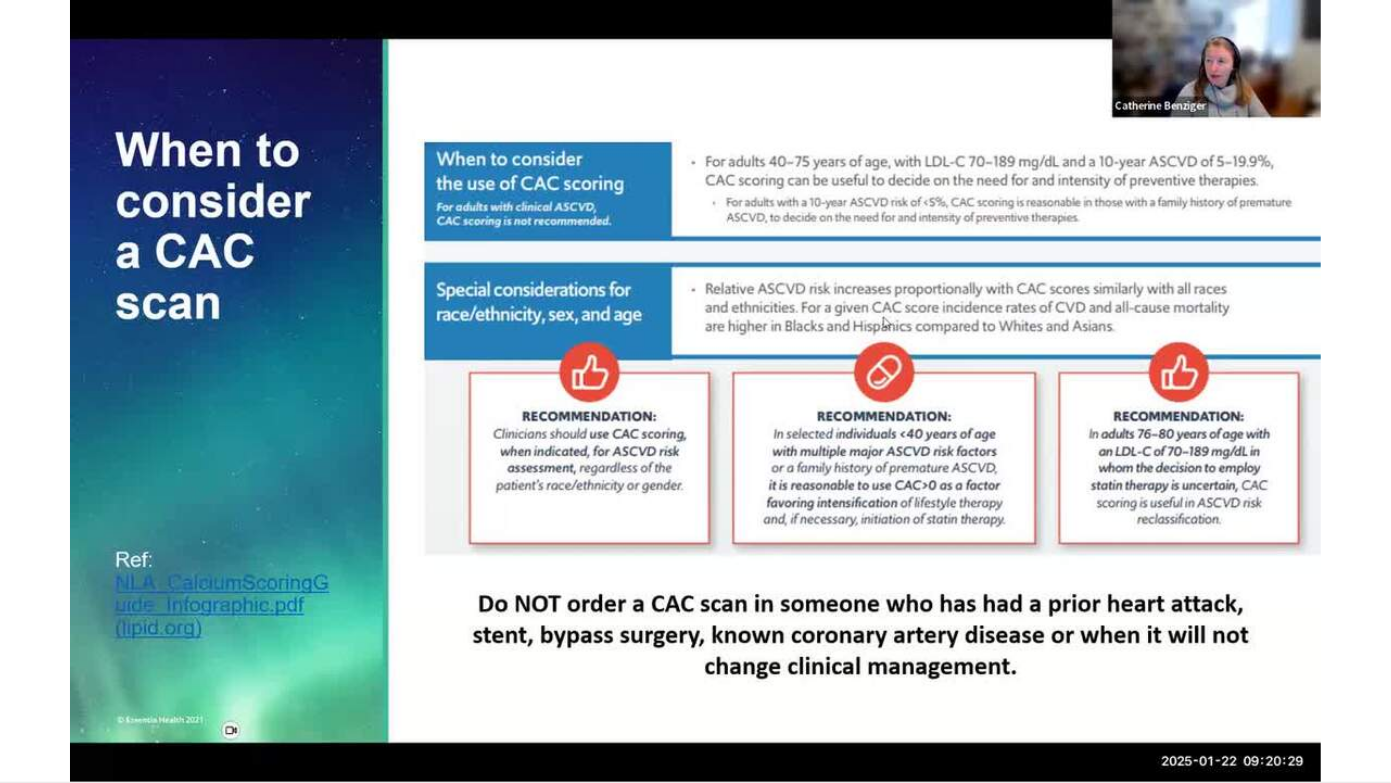click on "**********" at bounding box center [695, 391] 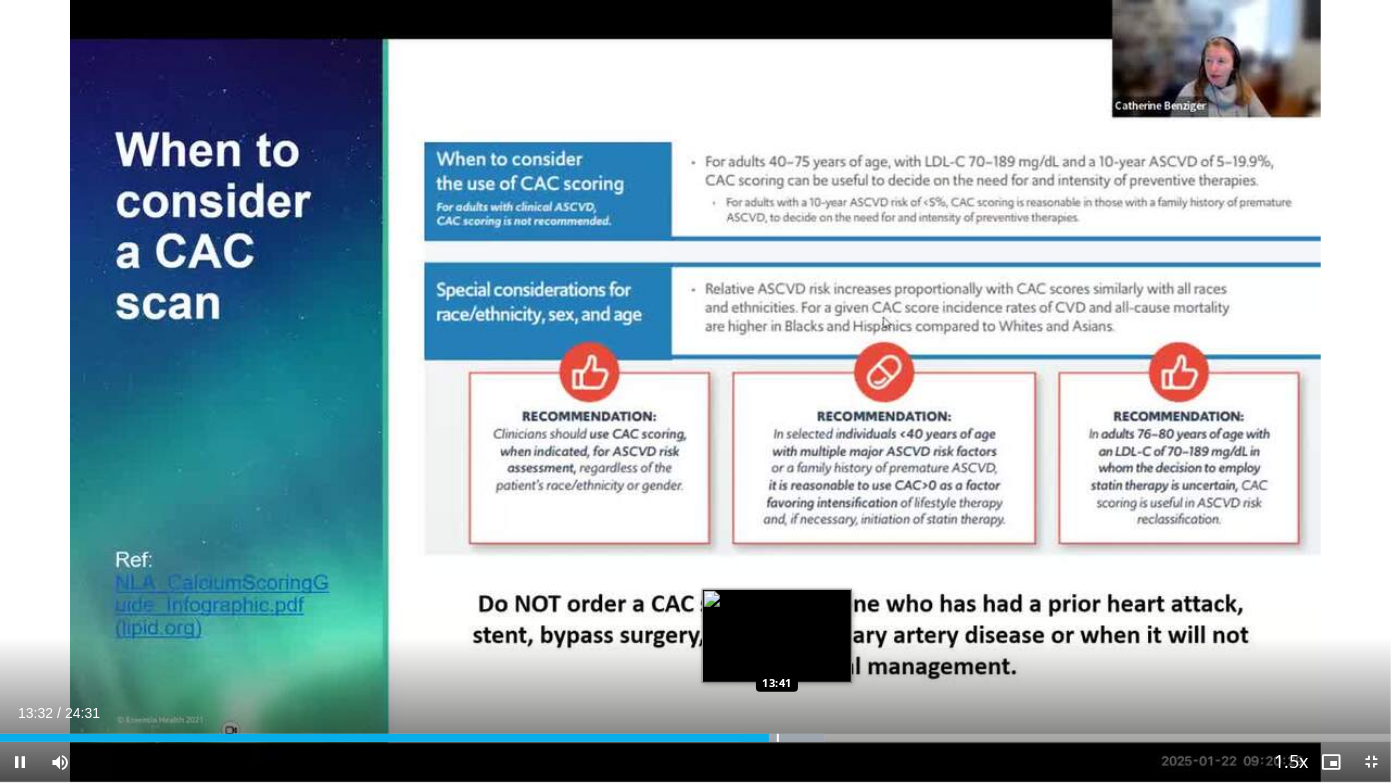 click at bounding box center [778, 738] 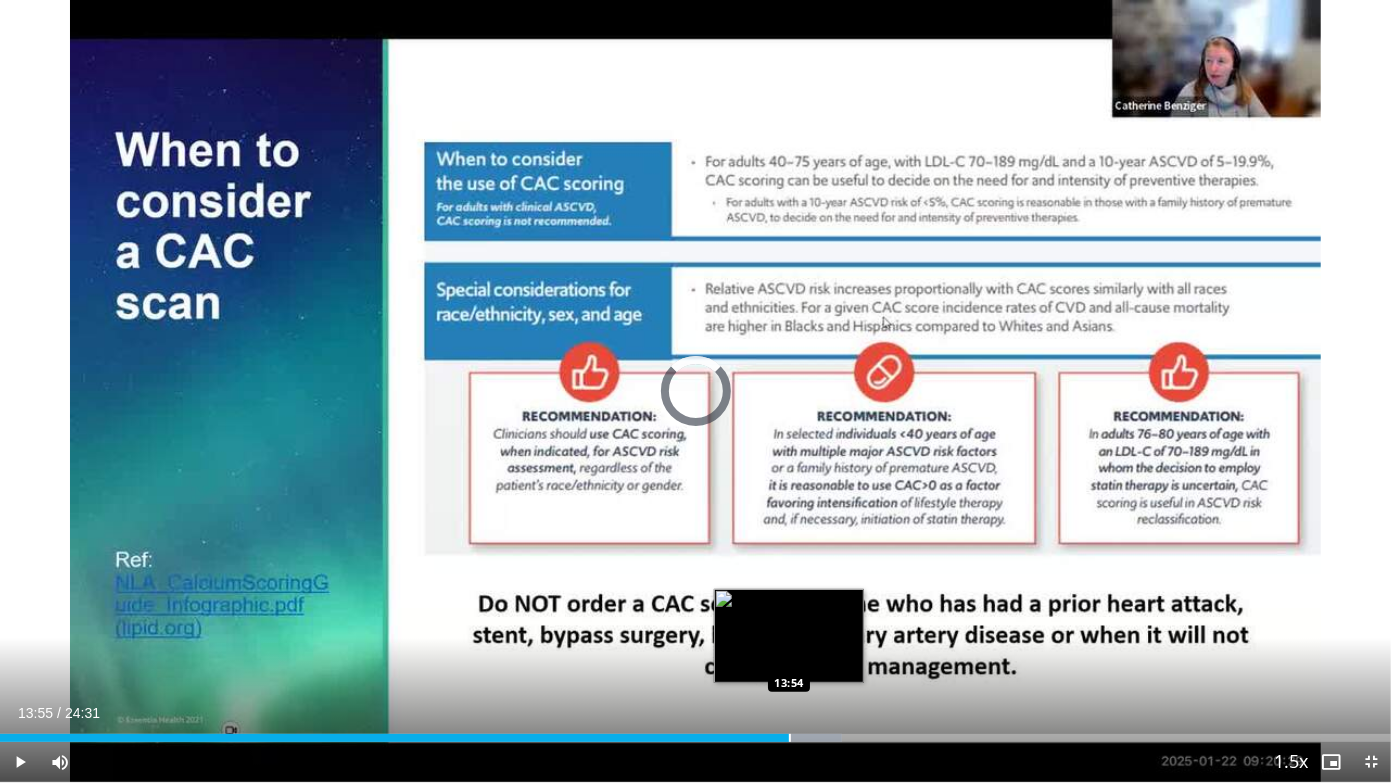 click at bounding box center (790, 738) 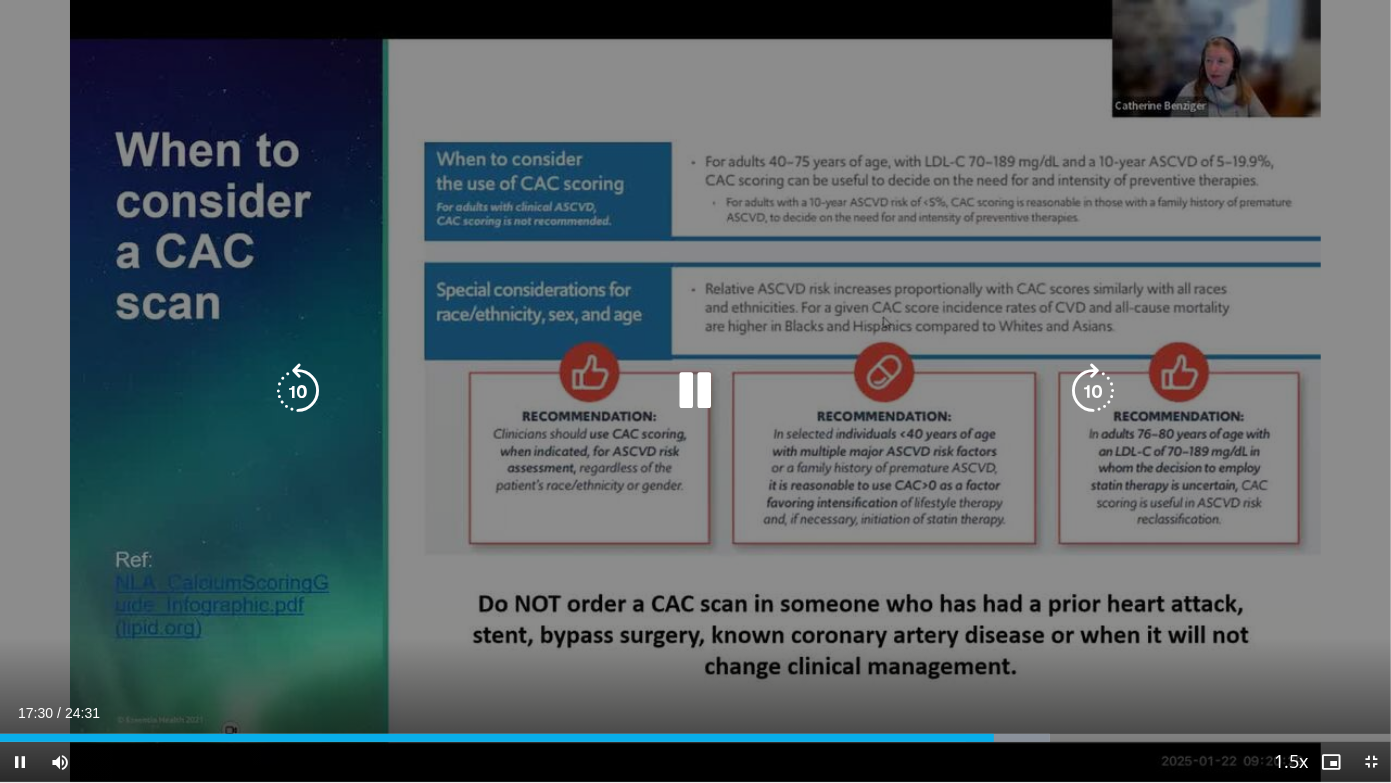 click at bounding box center [696, 391] 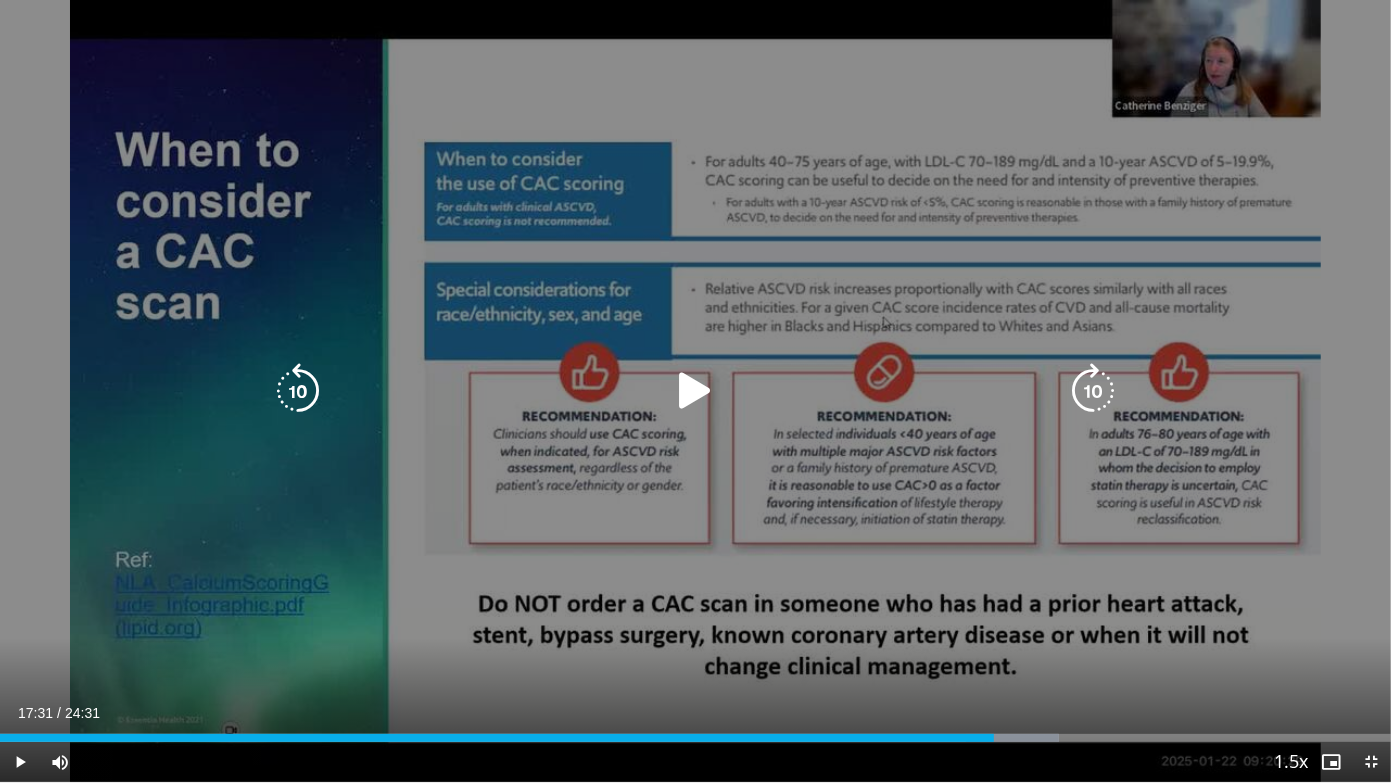 click at bounding box center (696, 391) 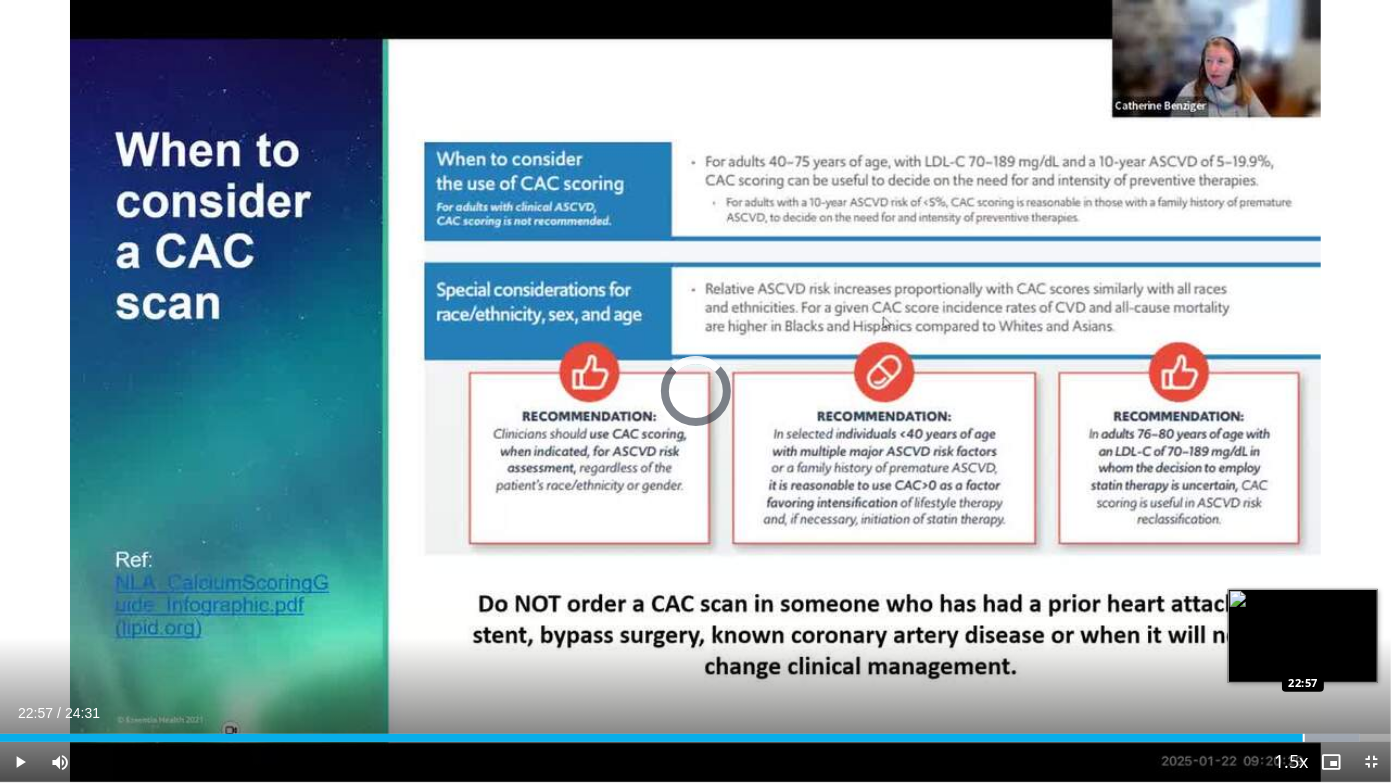 click at bounding box center [1304, 738] 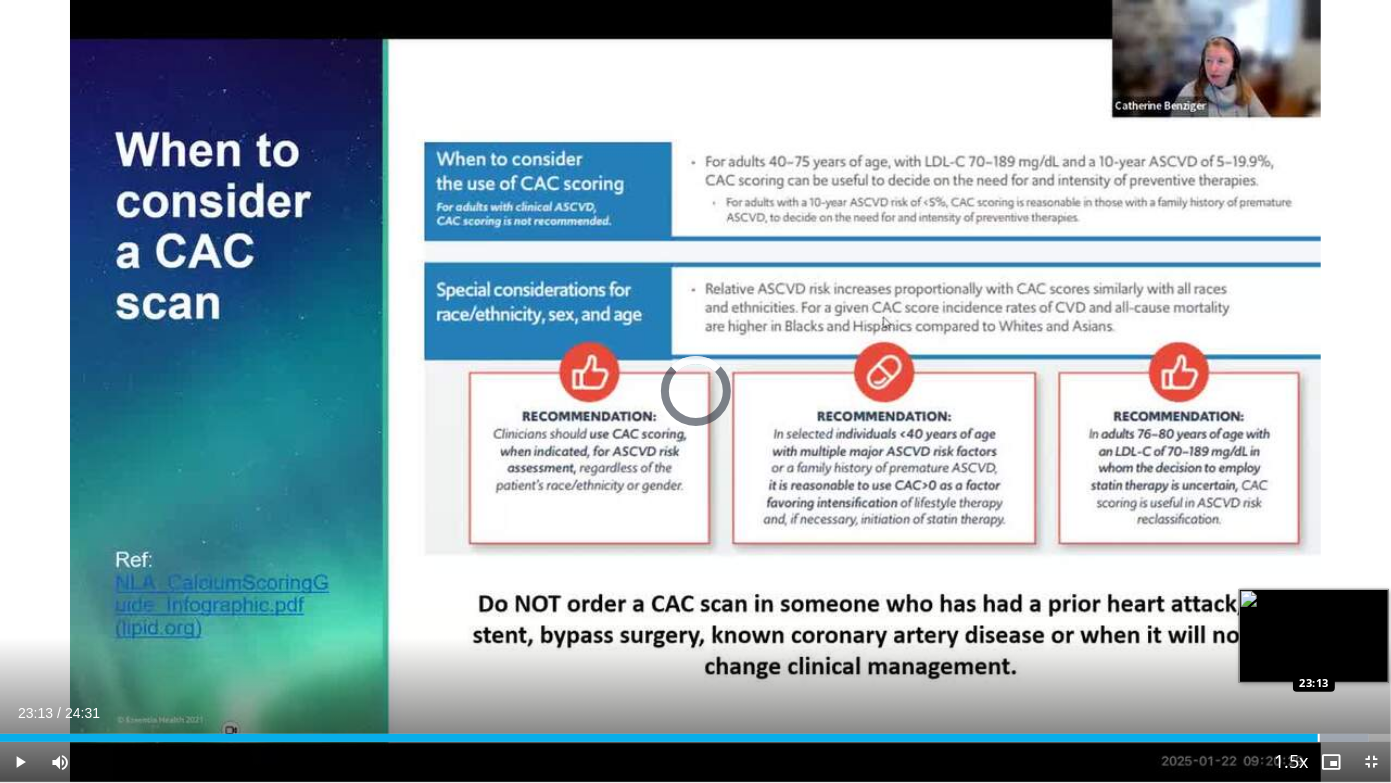 click at bounding box center (1319, 738) 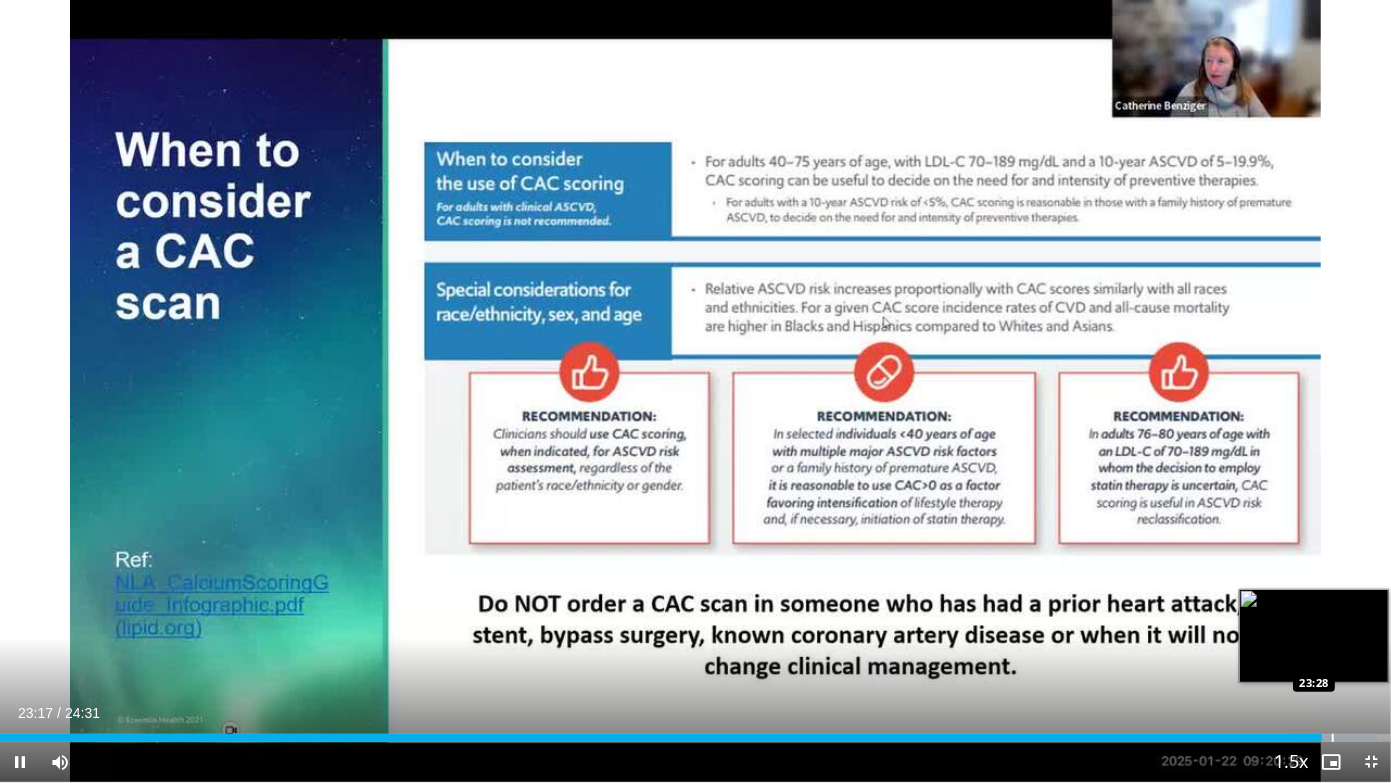 click at bounding box center (1333, 738) 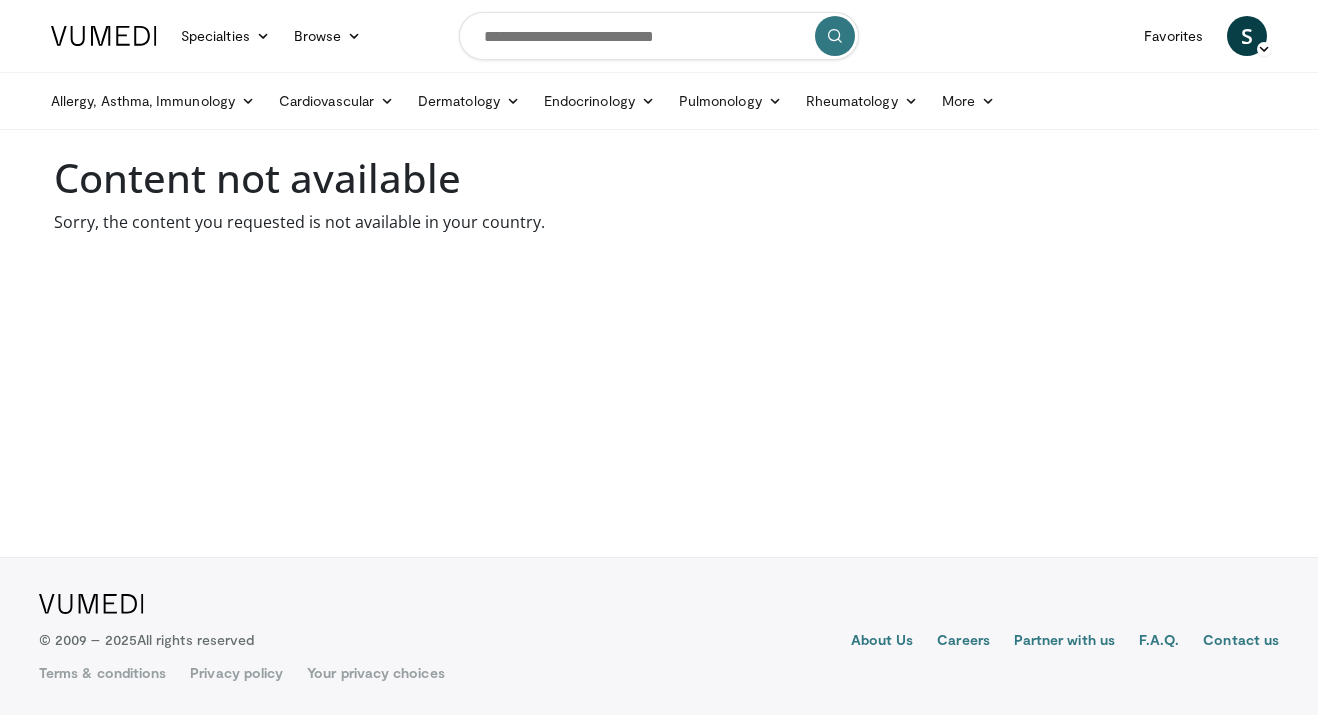 scroll, scrollTop: 0, scrollLeft: 0, axis: both 